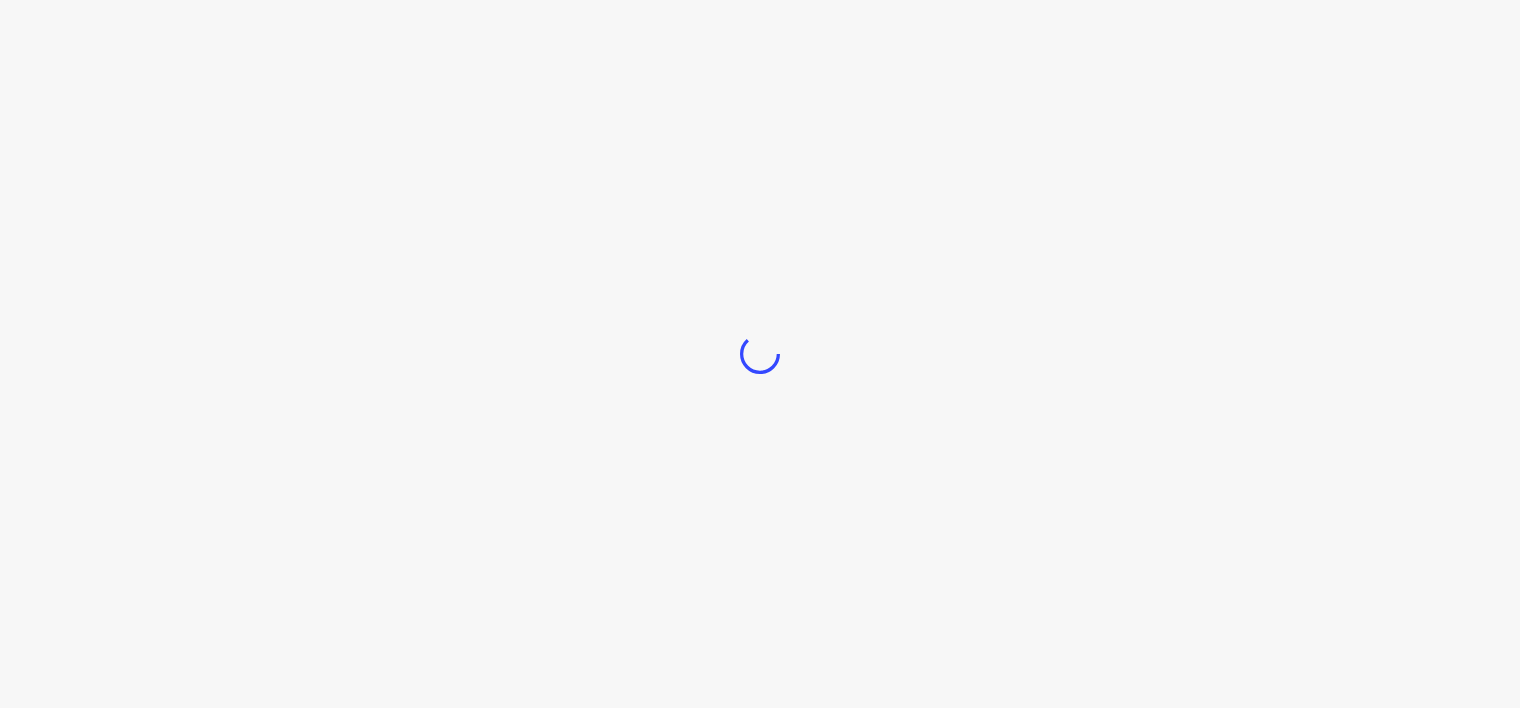 scroll, scrollTop: 0, scrollLeft: 0, axis: both 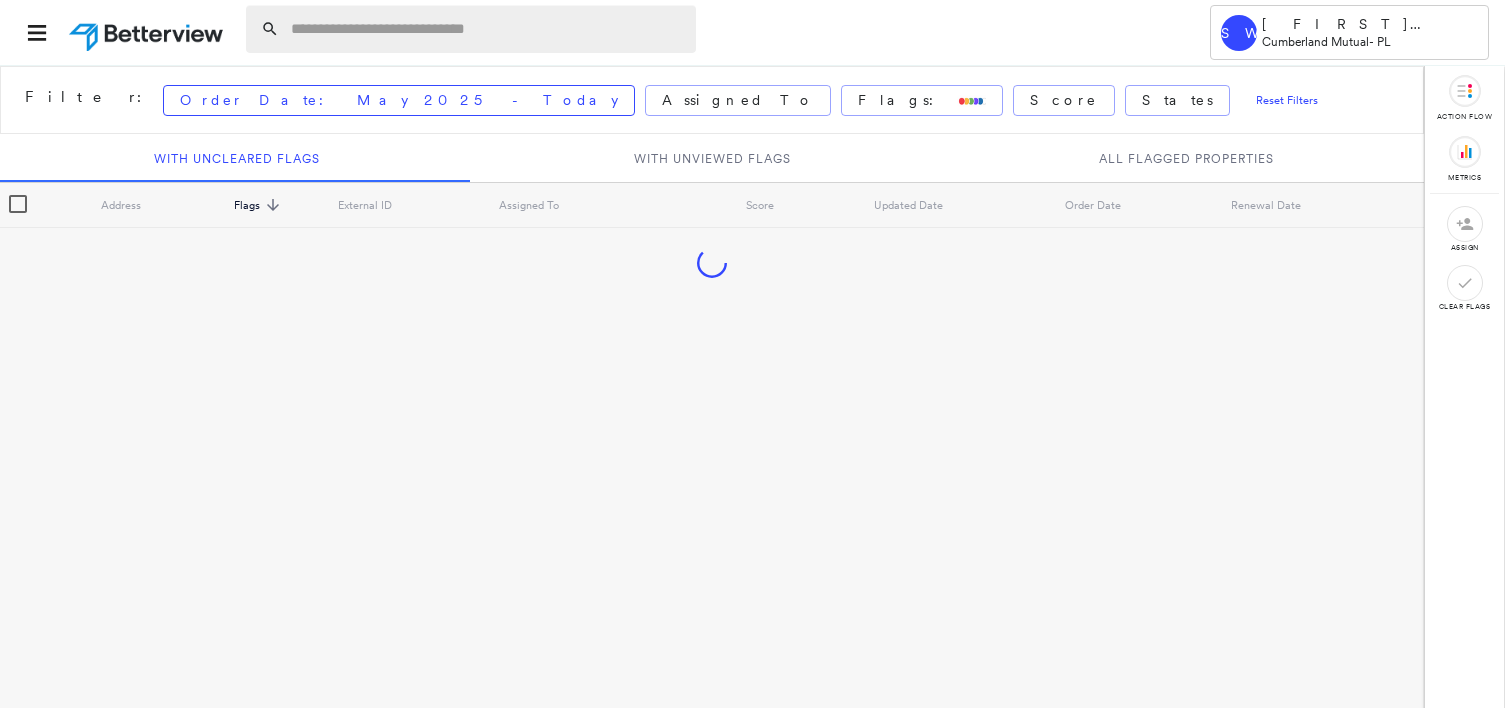 click at bounding box center (487, 29) 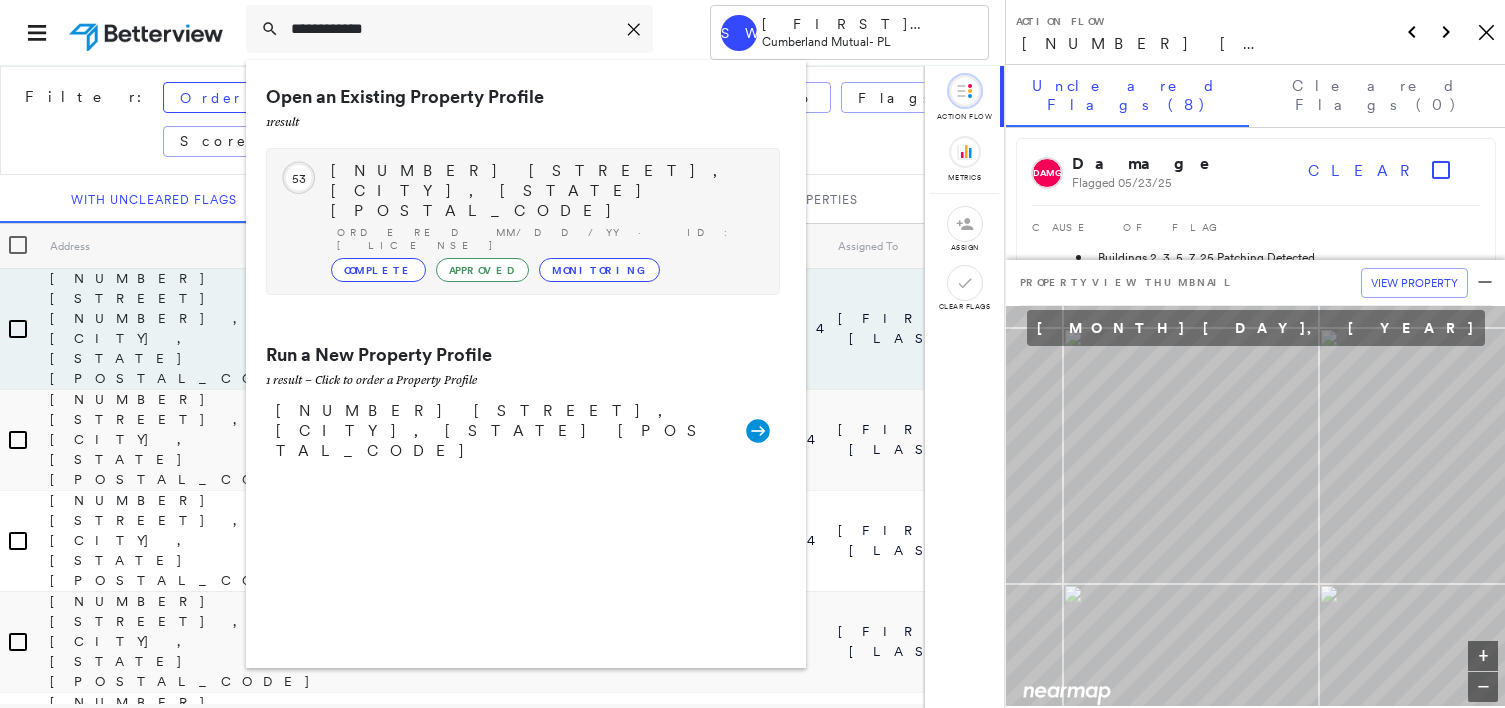 type on "**********" 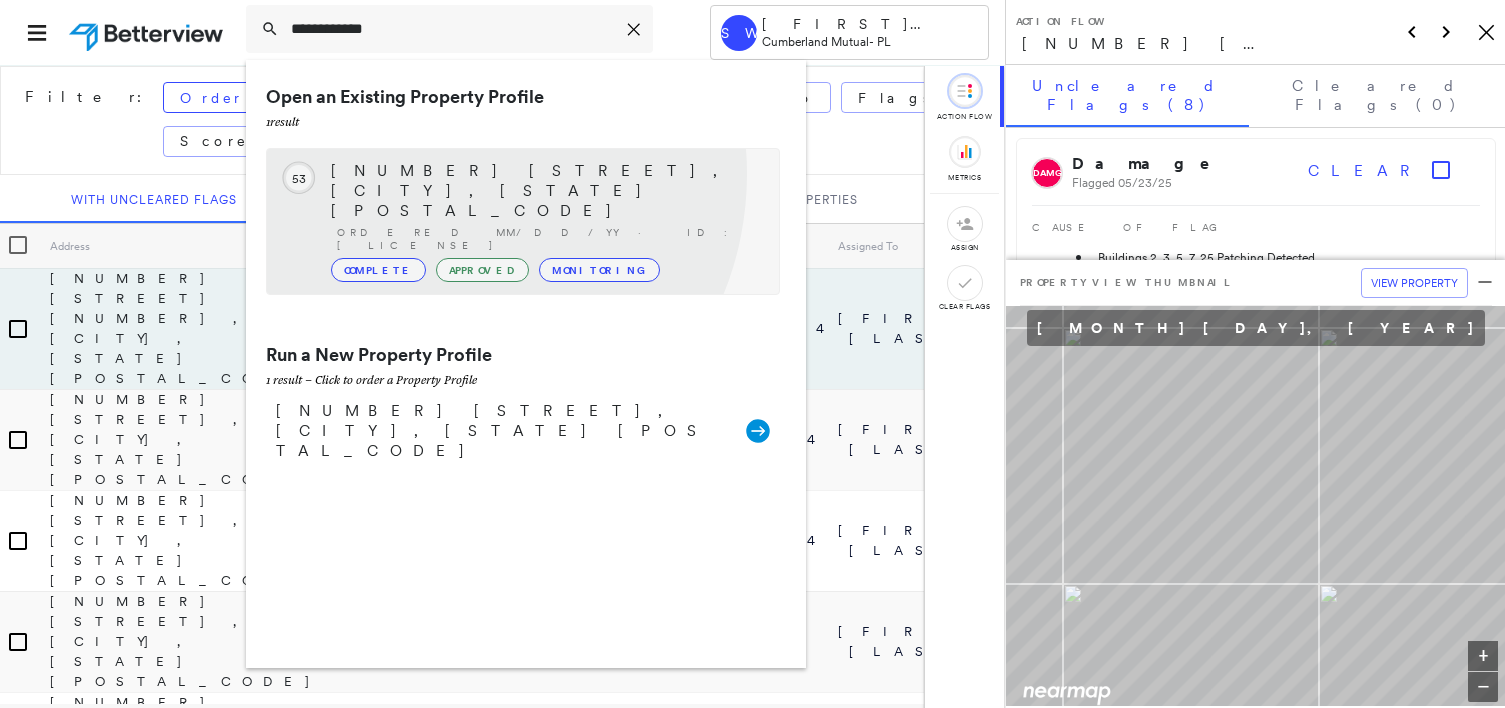click on "[NUMBER] [STREET], [CITY], [STATE] [POSTAL_CODE]" at bounding box center [545, 191] 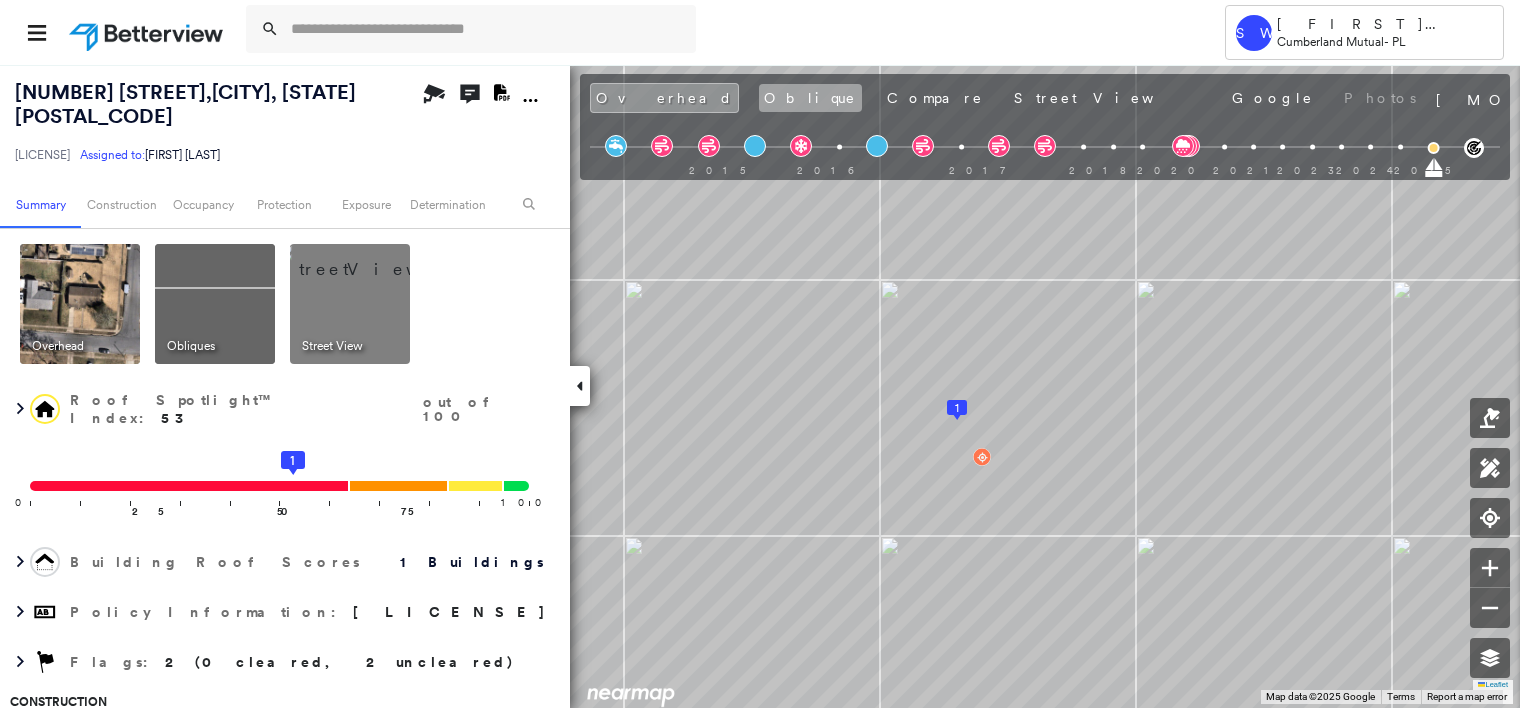 click on "Oblique" at bounding box center [810, 98] 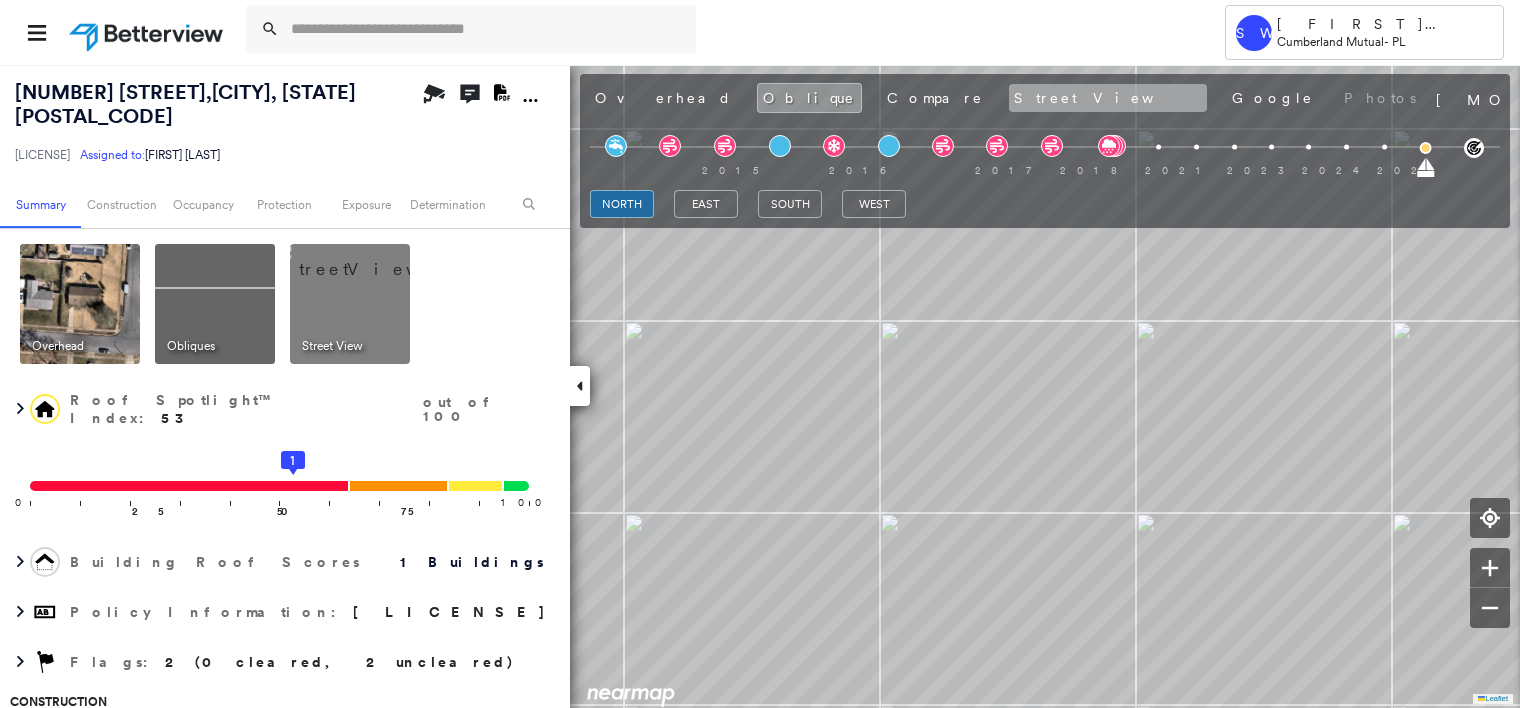 click on "Street View" at bounding box center [1108, 98] 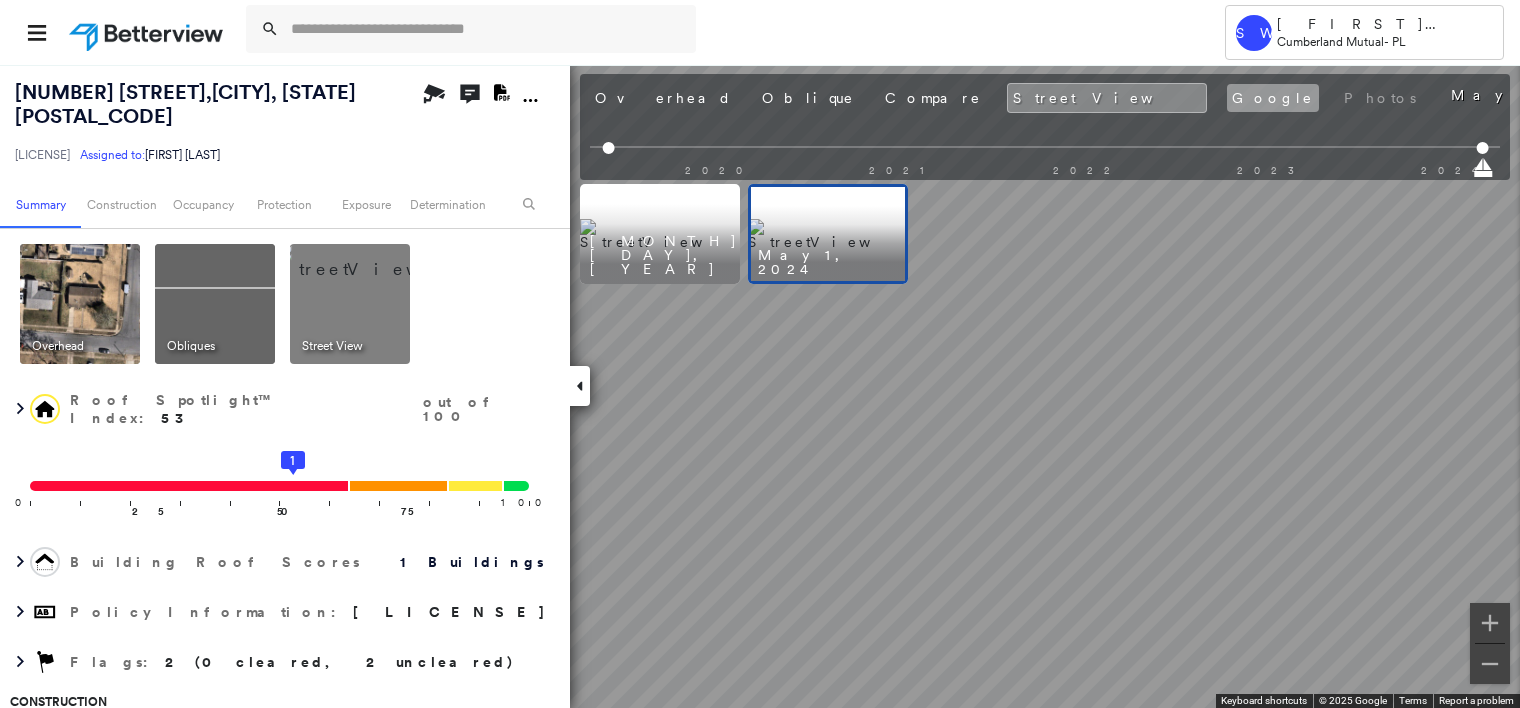 click on "Google" at bounding box center (1273, 98) 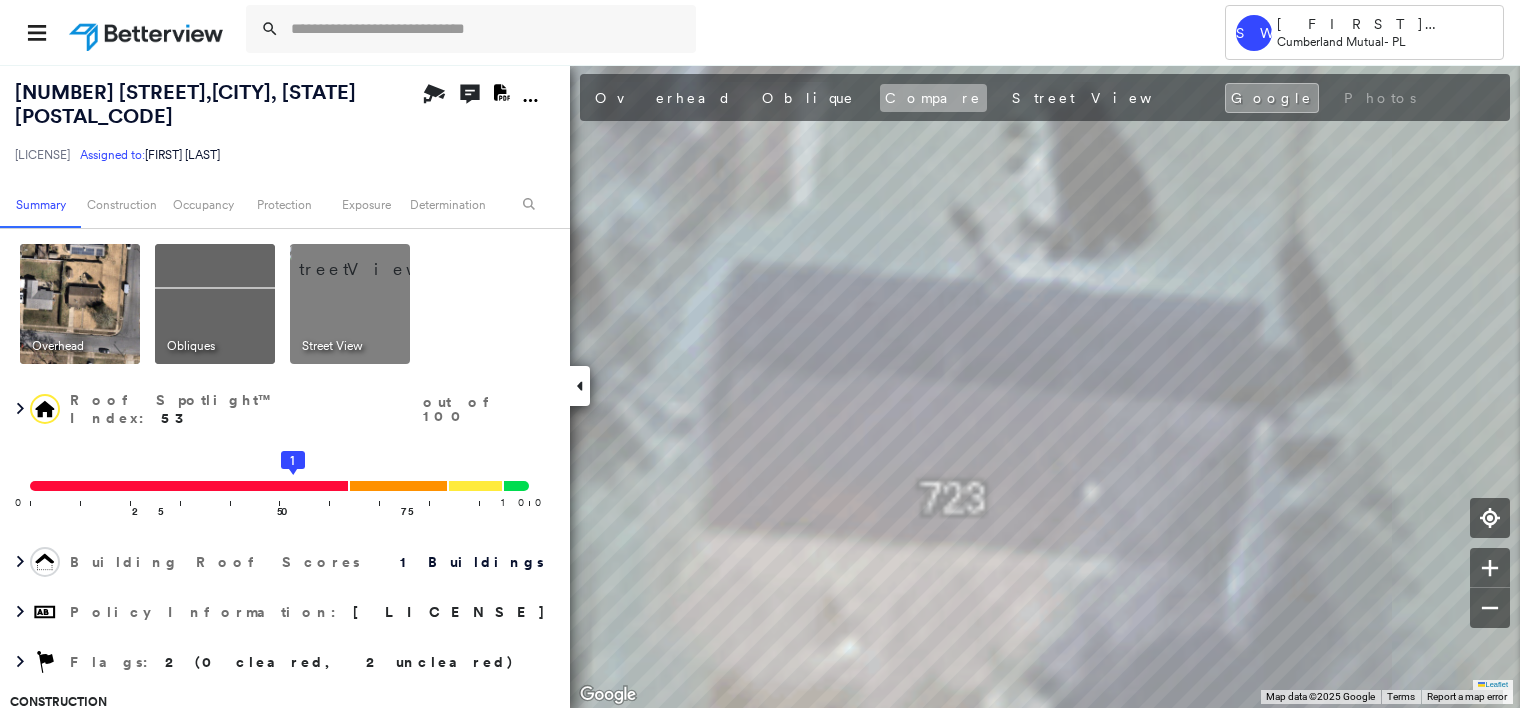 click on "Compare" at bounding box center [933, 98] 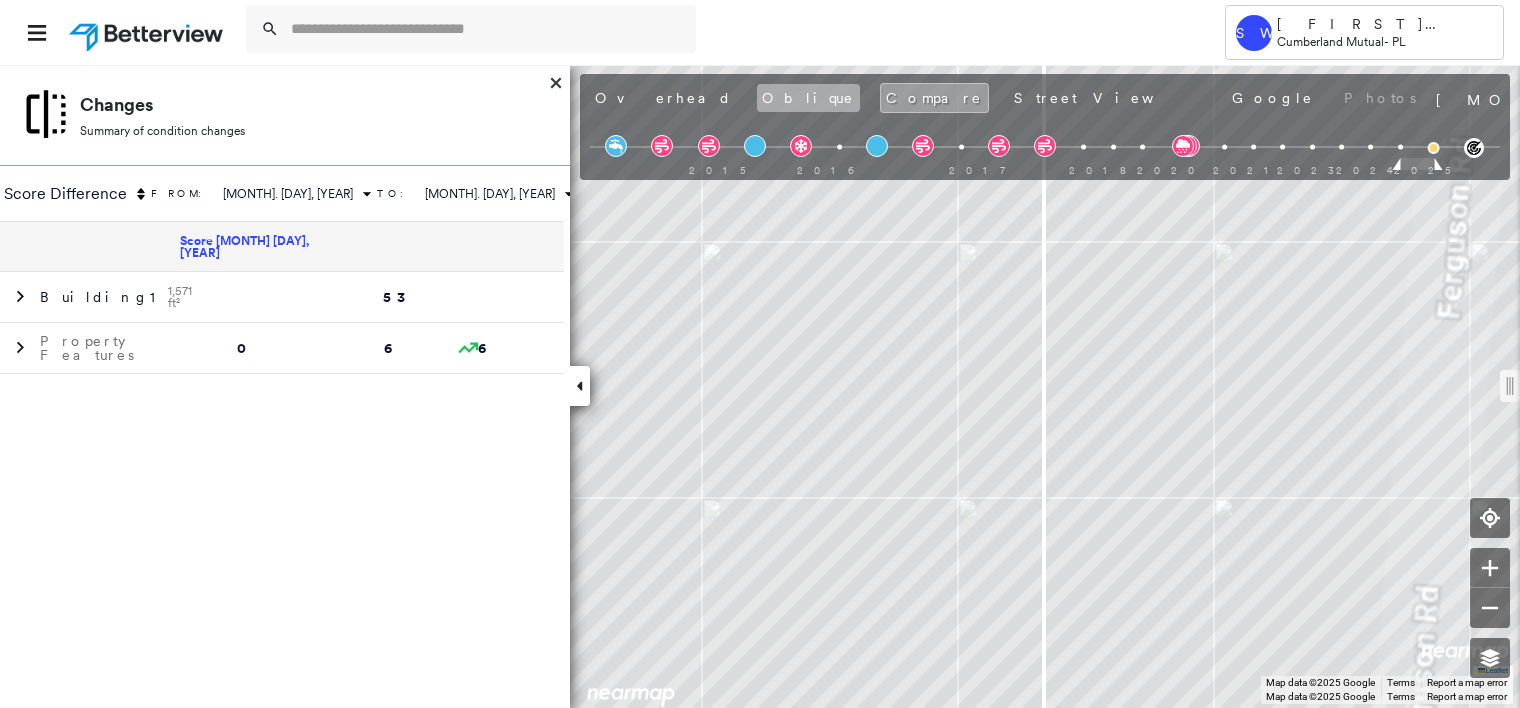 click on "Oblique" at bounding box center [808, 98] 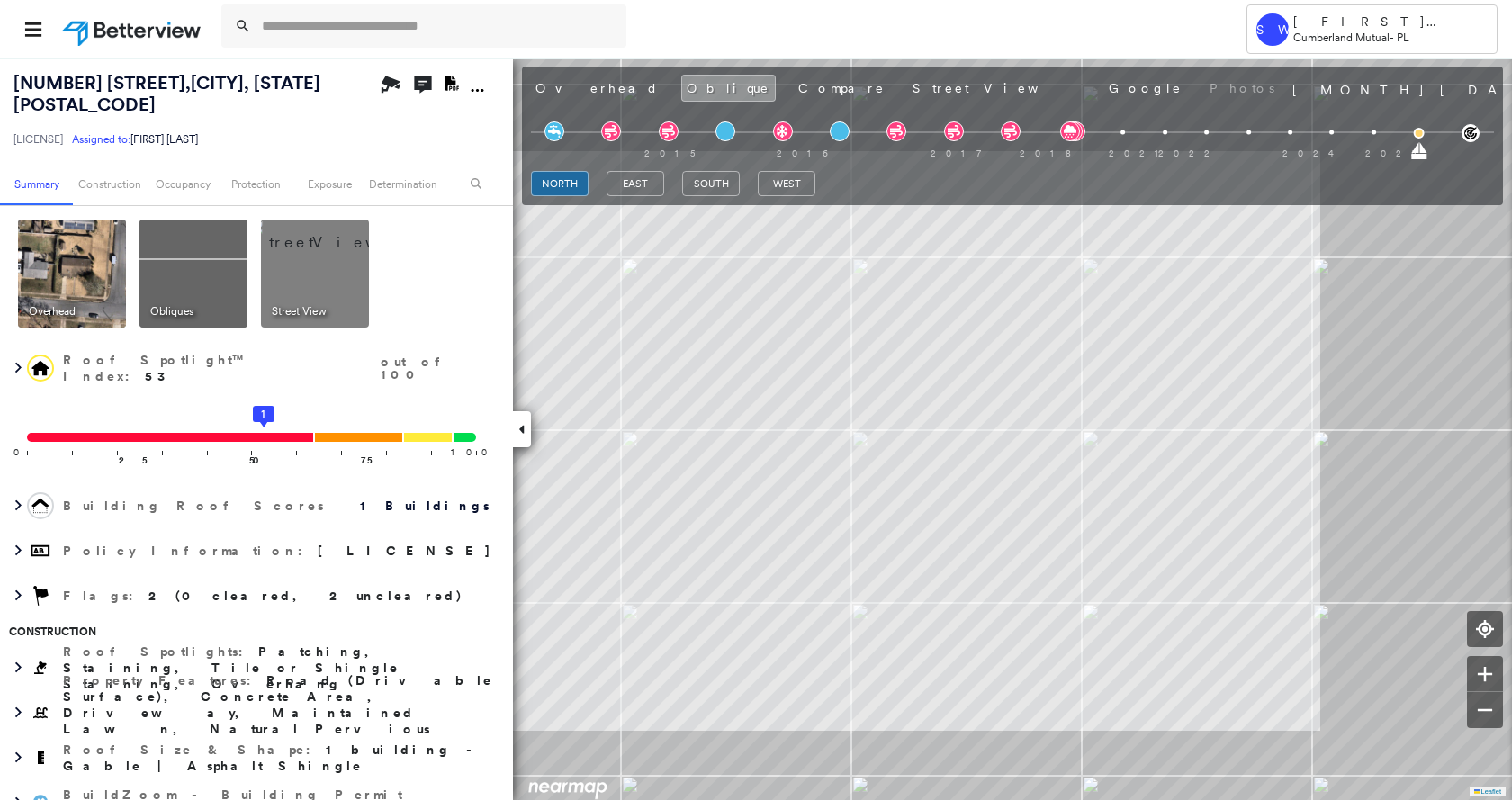 click at bounding box center (1418, 133) 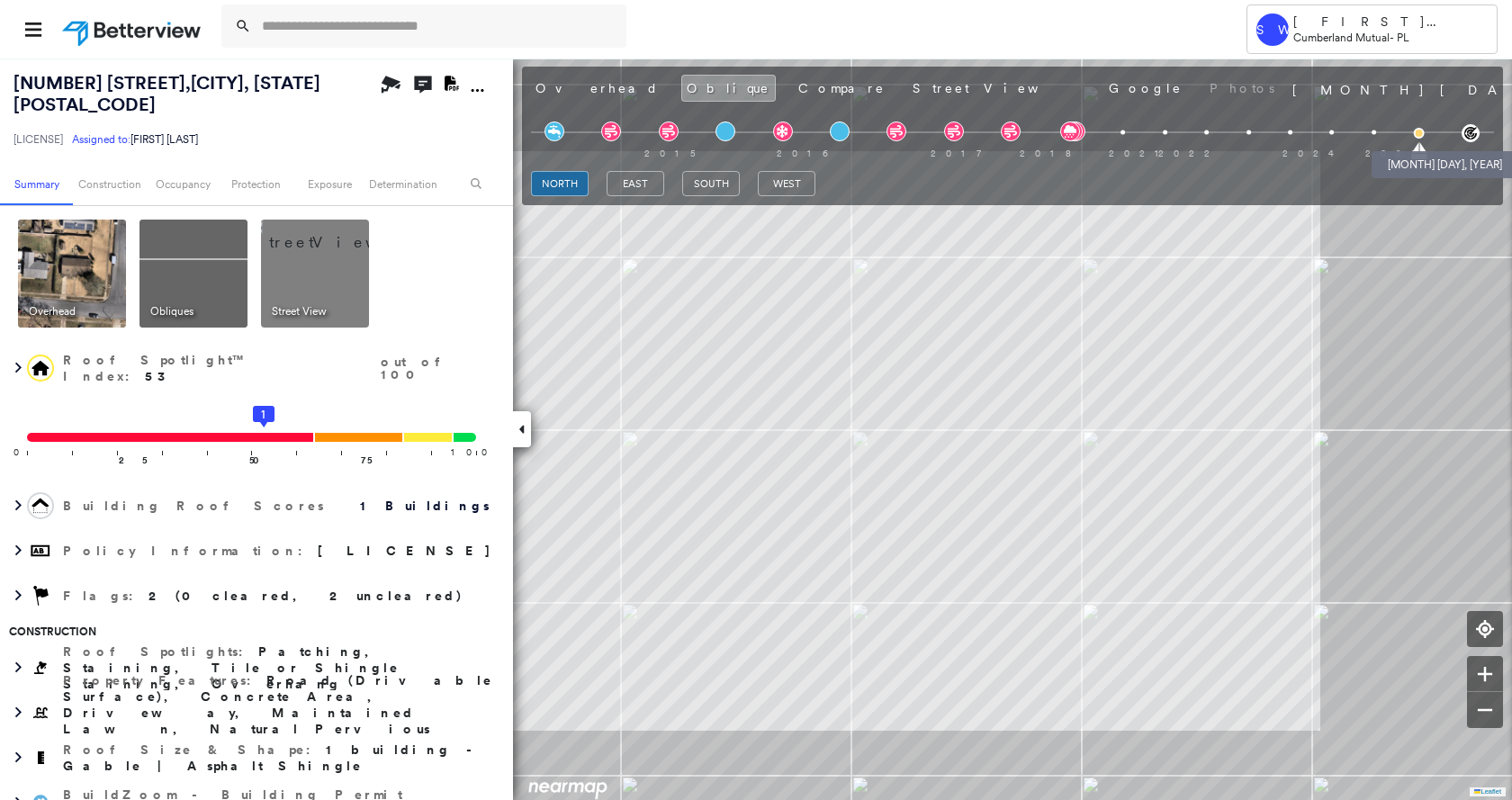 click at bounding box center (1418, 133) 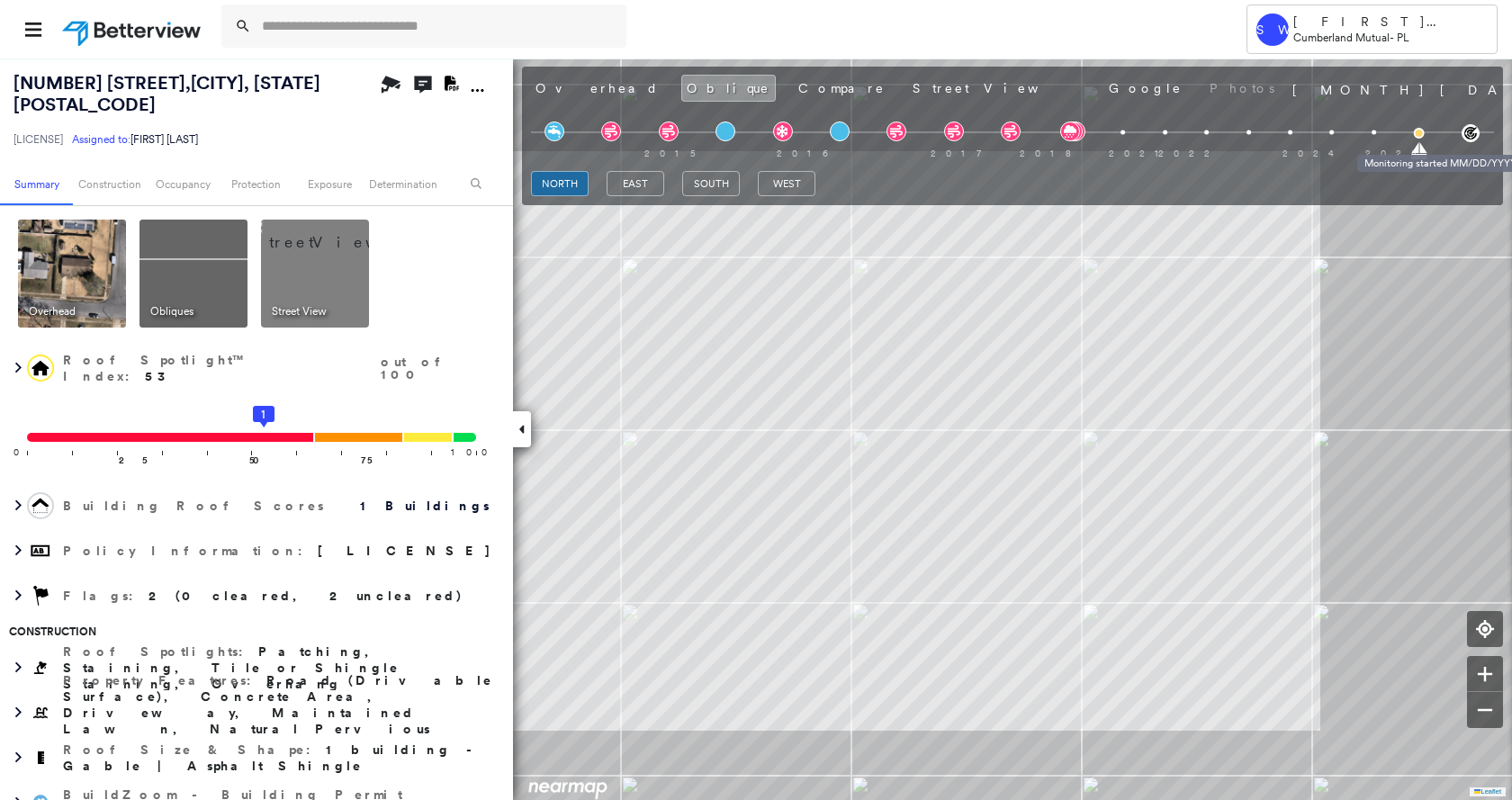 click 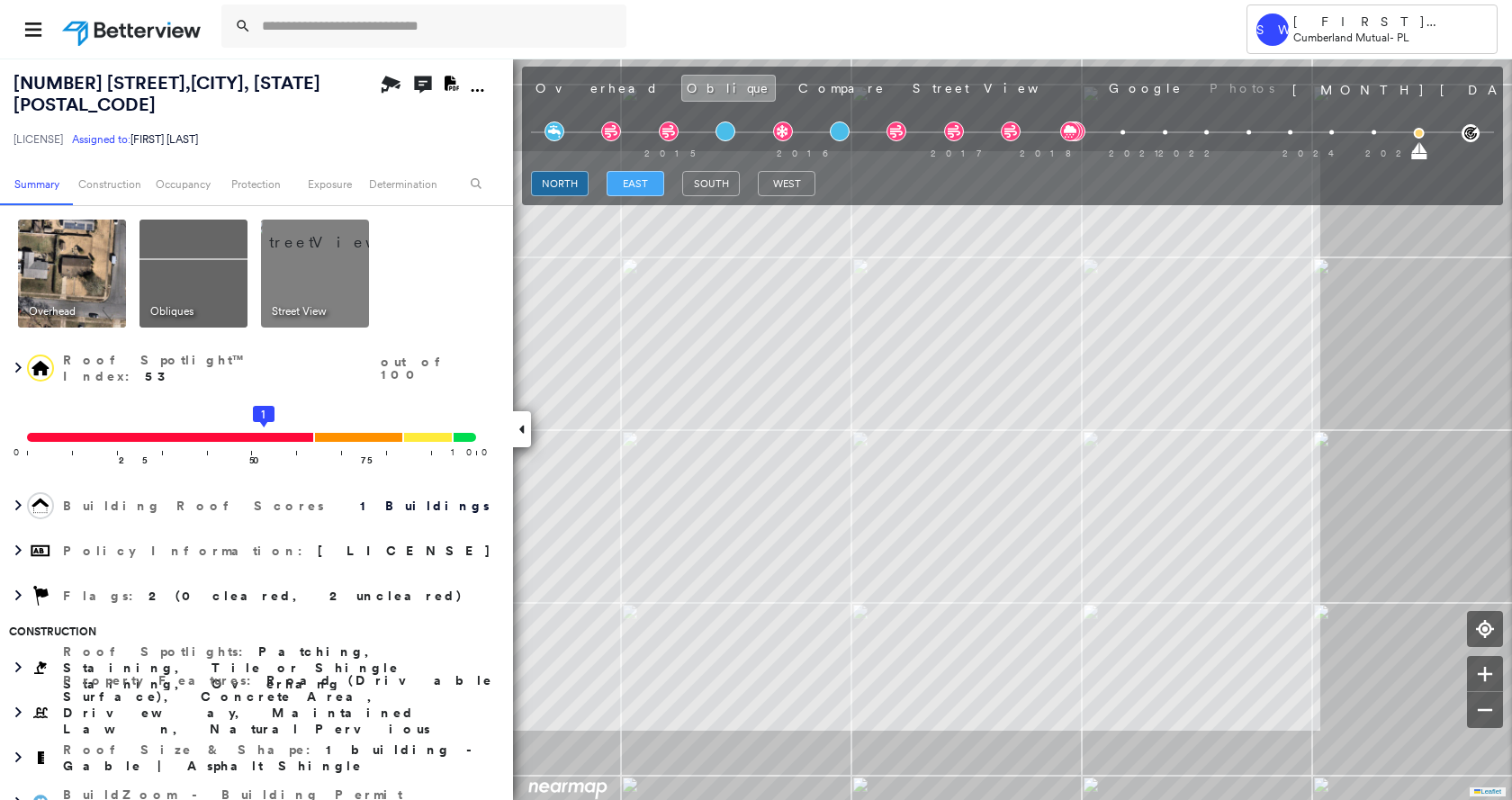 click on "east" at bounding box center [635, 184] 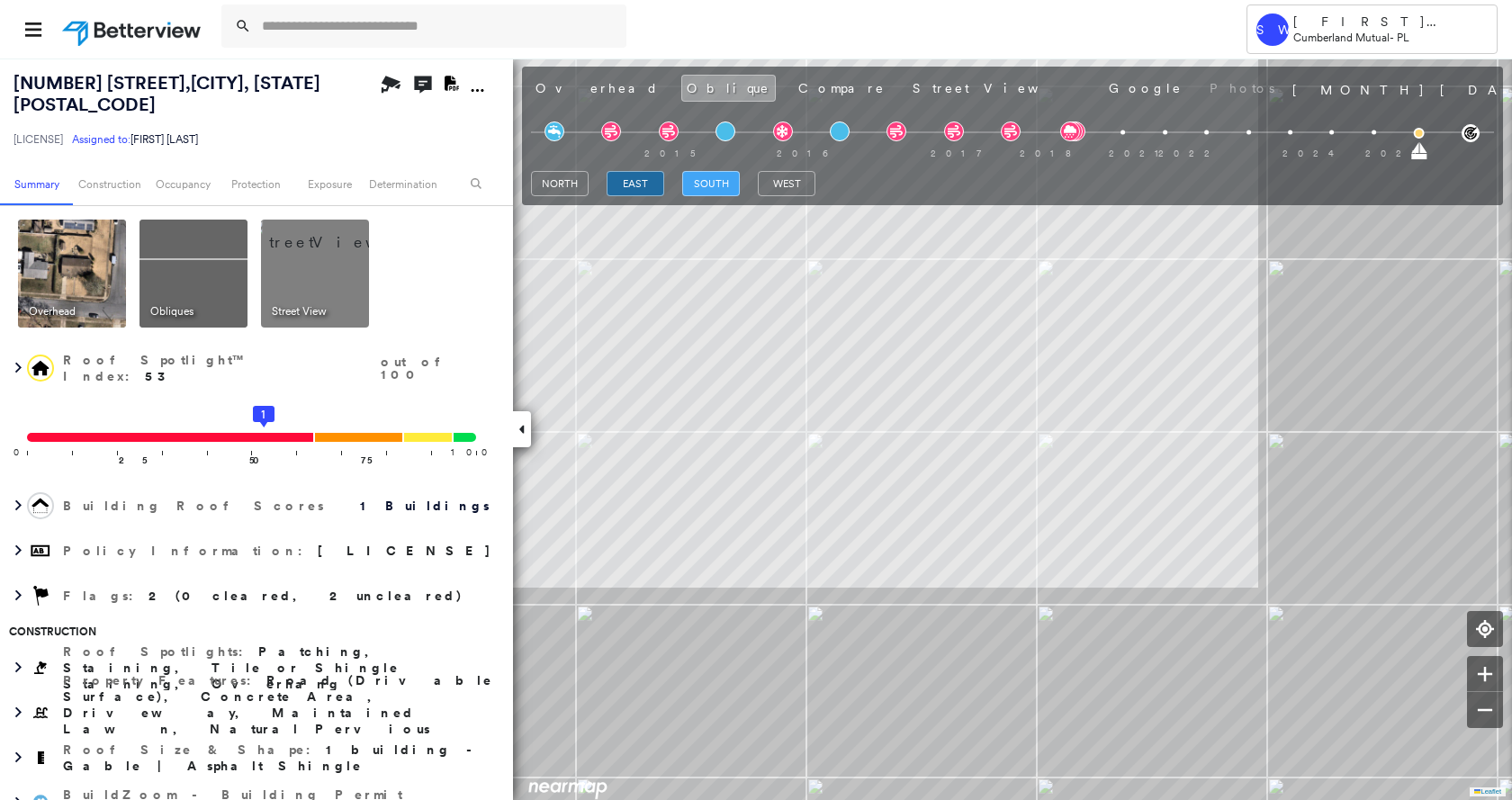 click on "south" at bounding box center (711, 184) 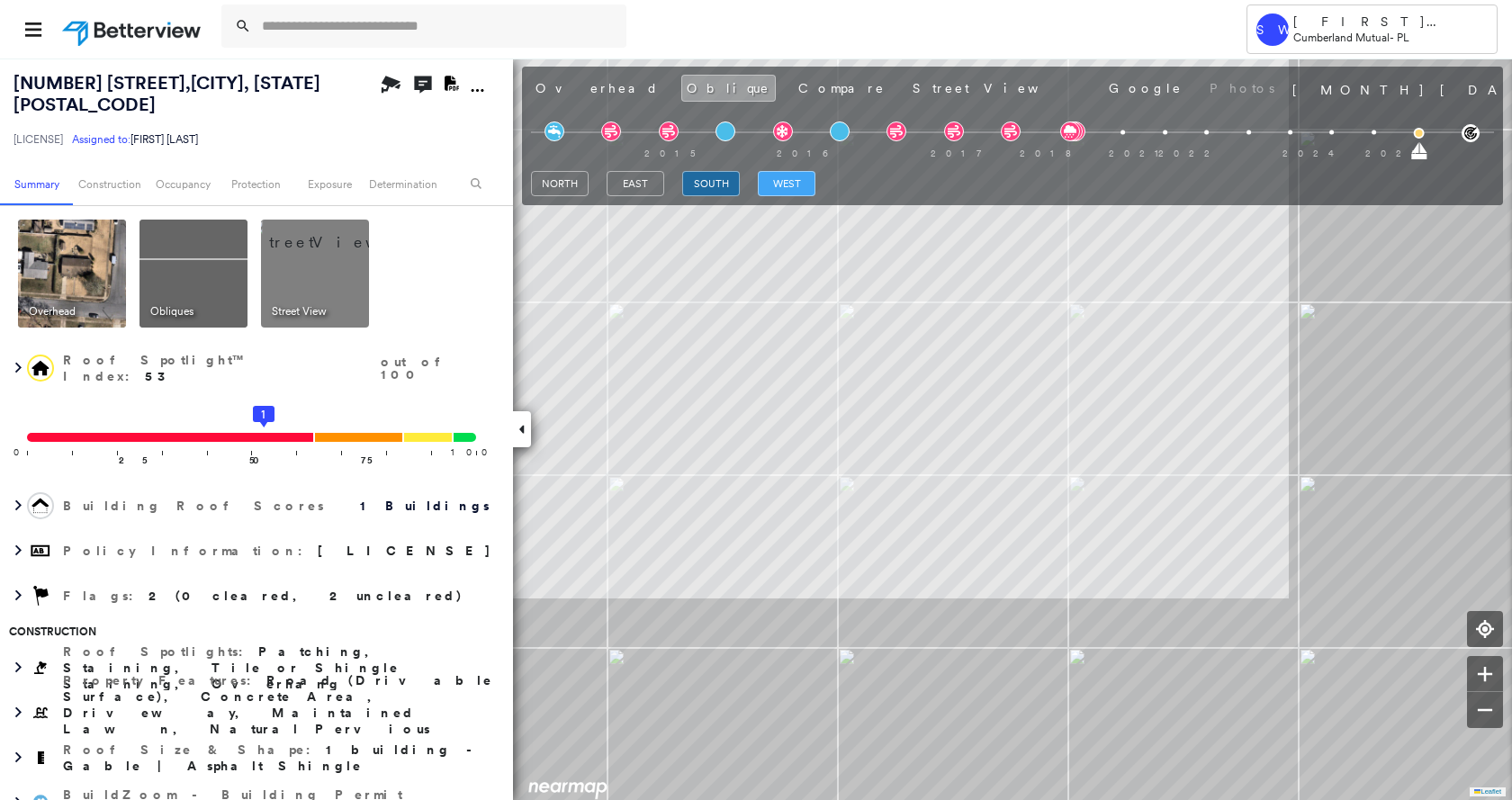 click on "west" at bounding box center (787, 184) 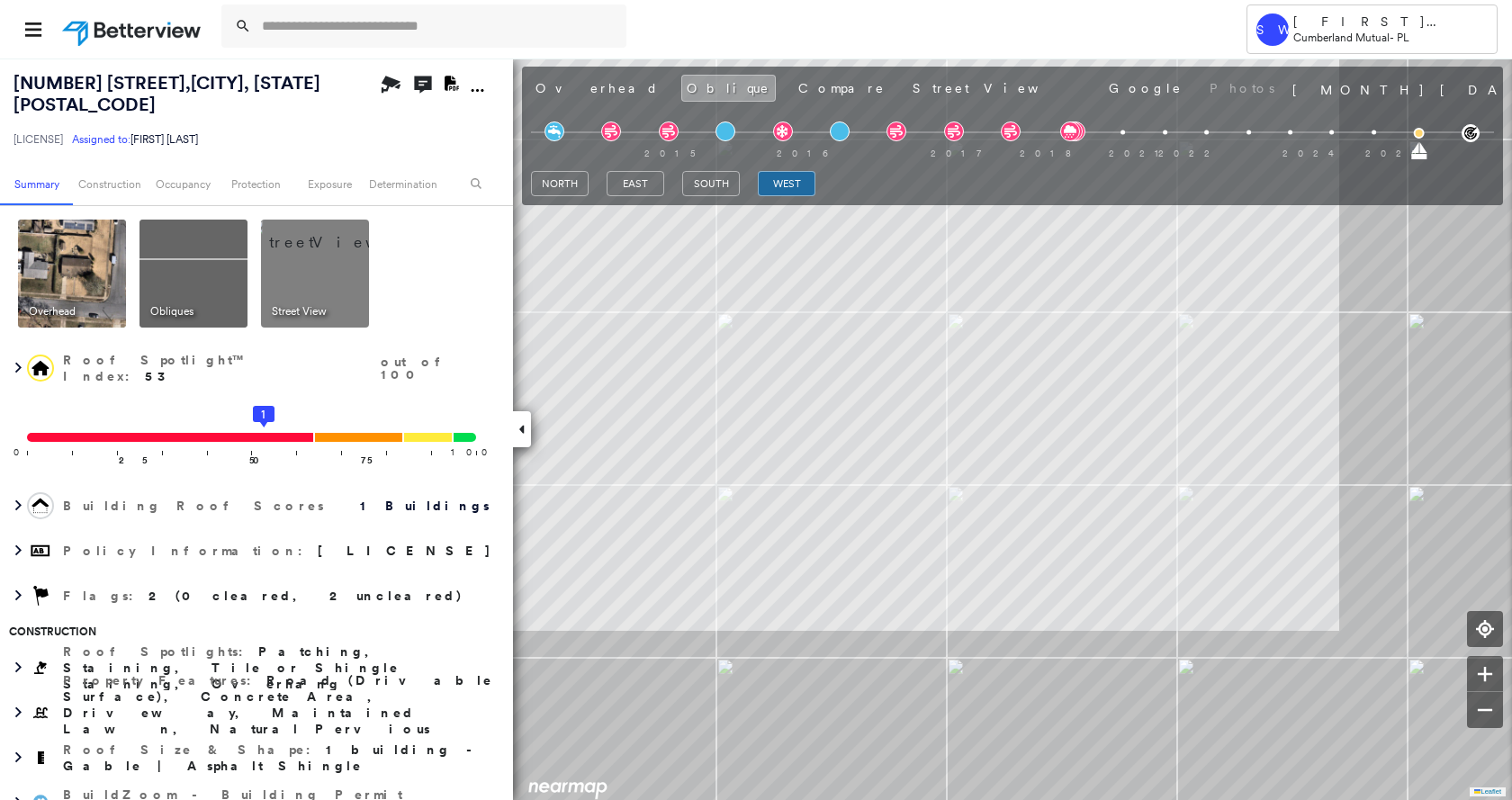 click at bounding box center [337, 233] 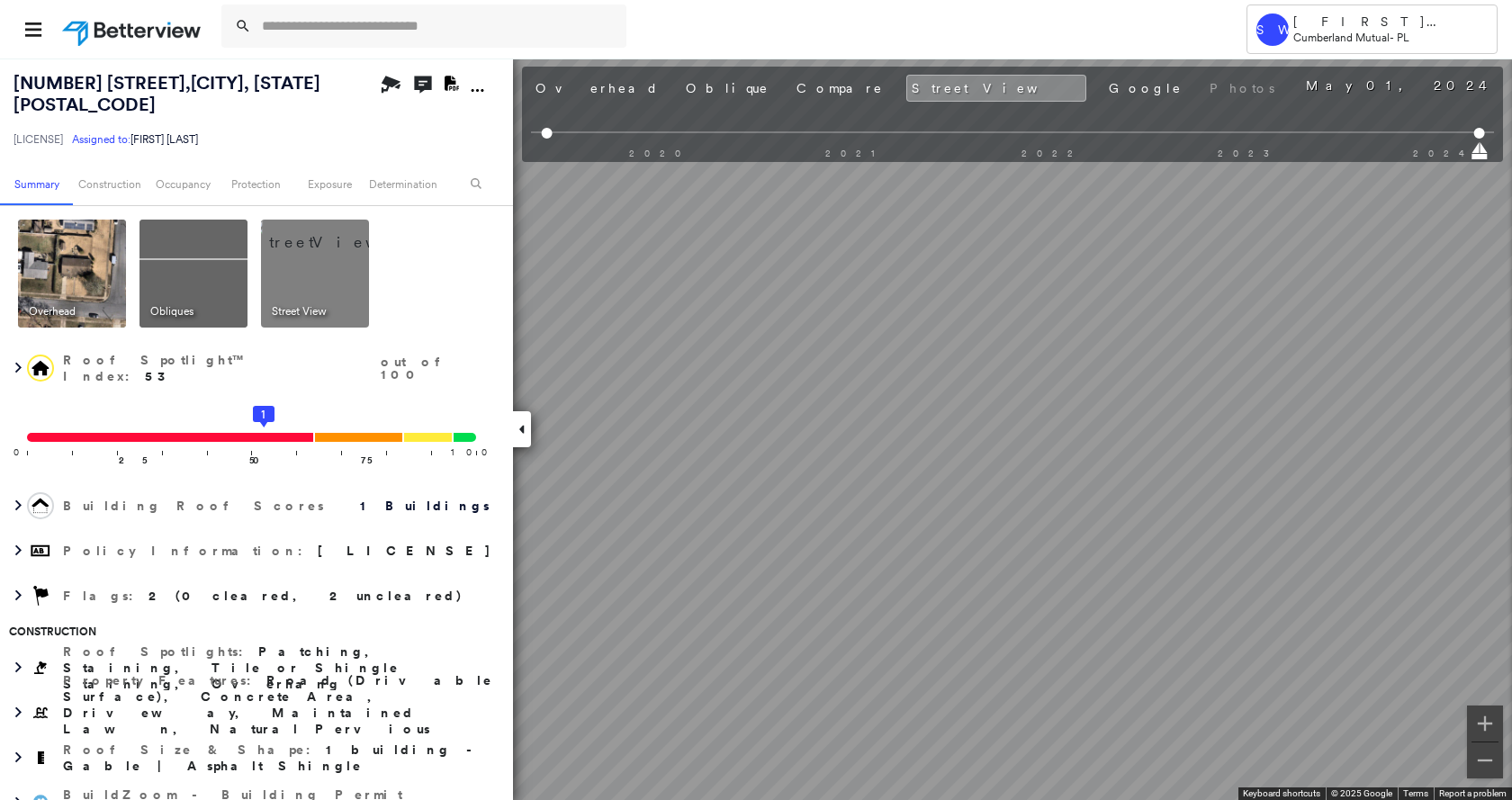 click at bounding box center [194, 274] 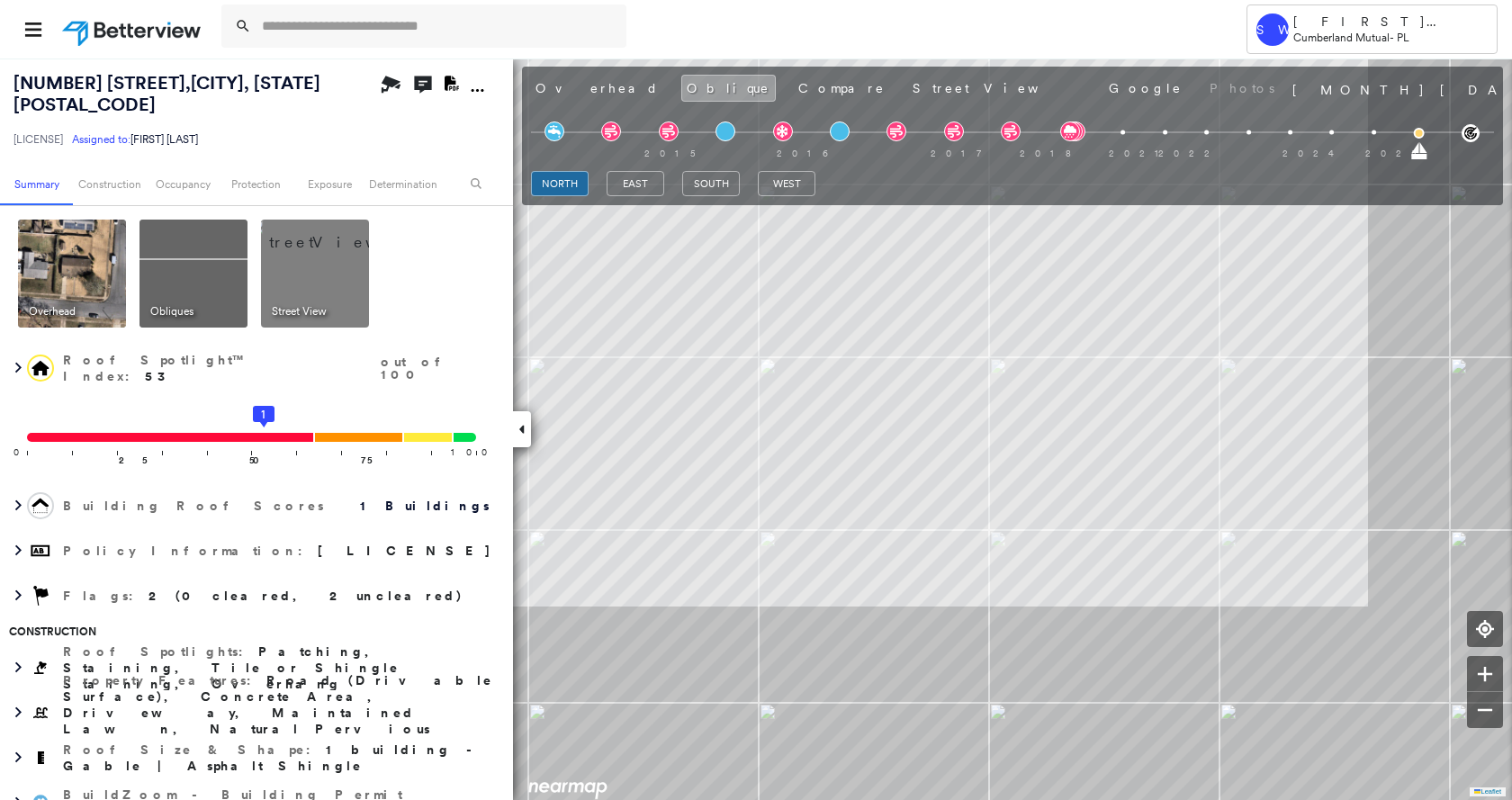 click at bounding box center [72, 274] 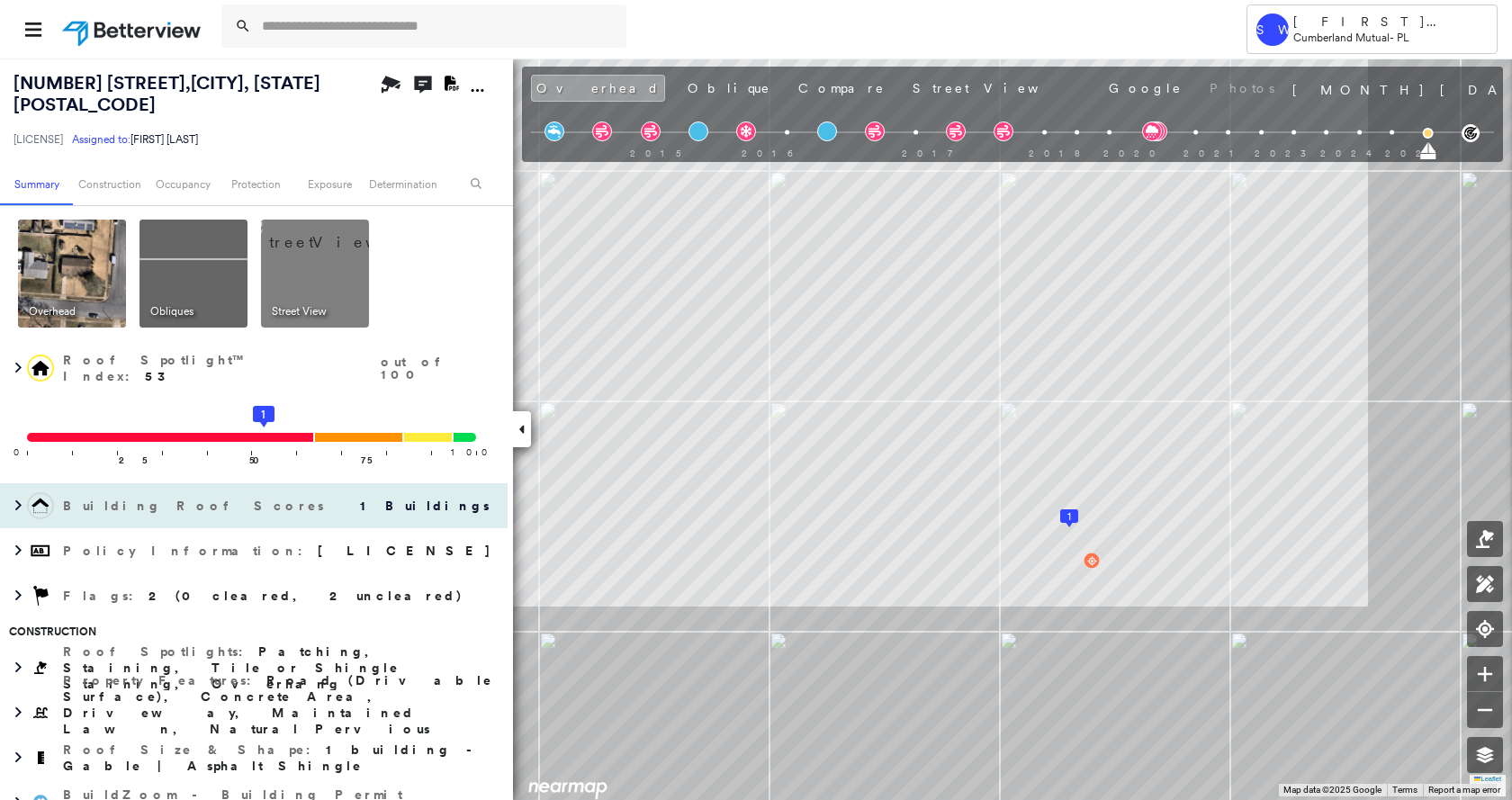 click on "1 Buildings" at bounding box center [418, 506] 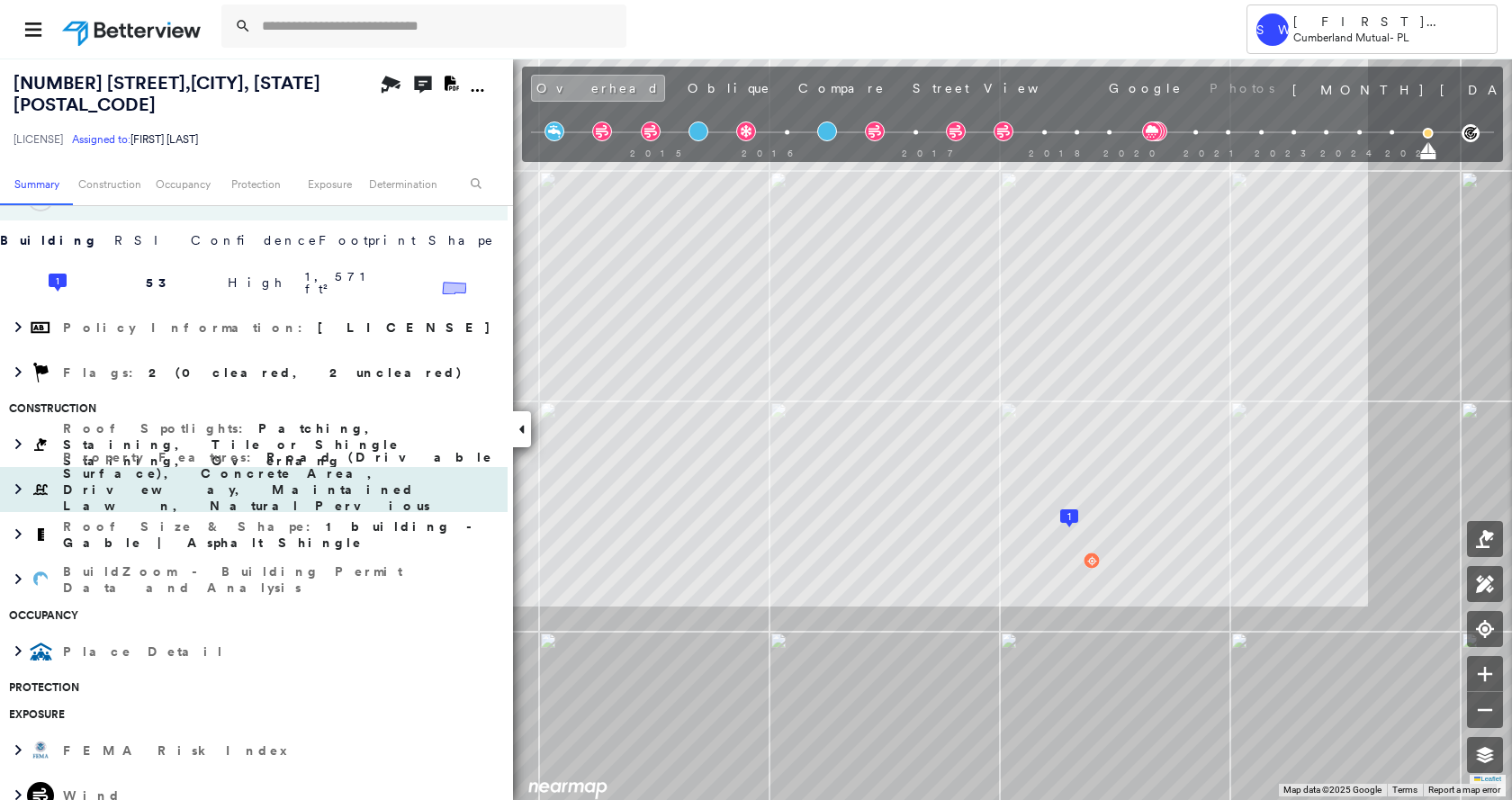 scroll, scrollTop: 450, scrollLeft: 0, axis: vertical 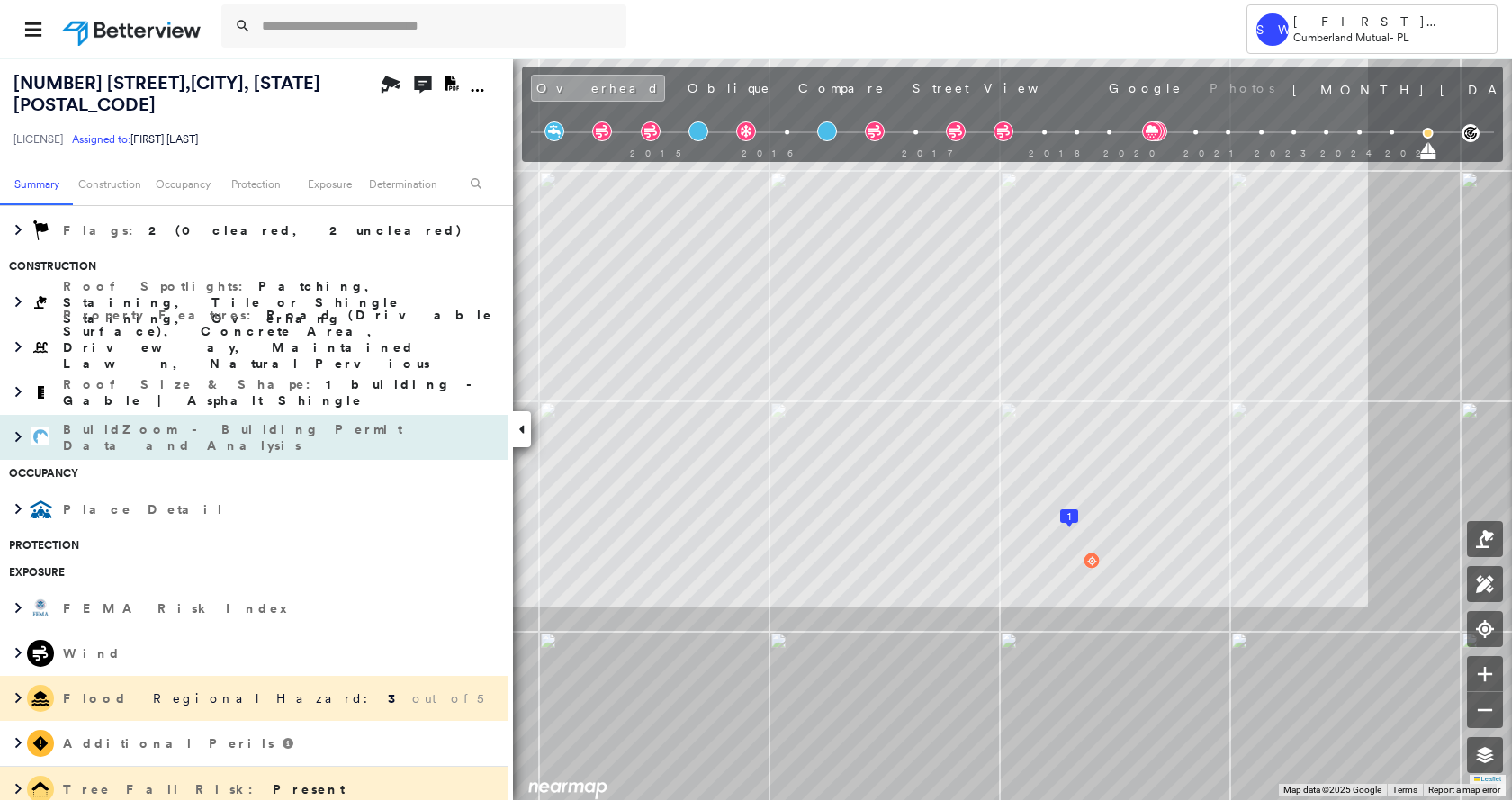 click on "BuildZoom - Building Permit Data and Analysis" at bounding box center [236, 437] 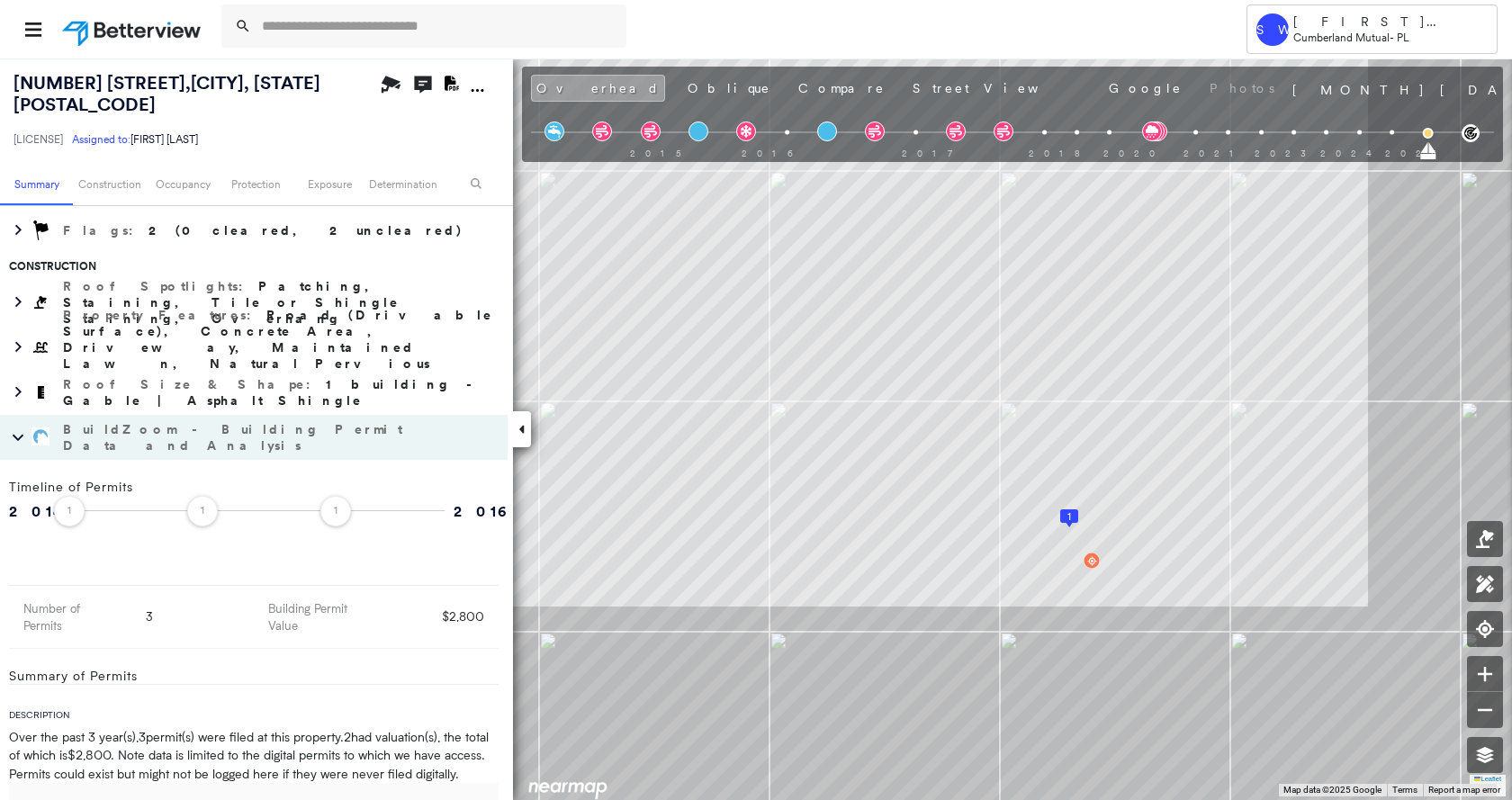 click on "1" at bounding box center [336, 506] 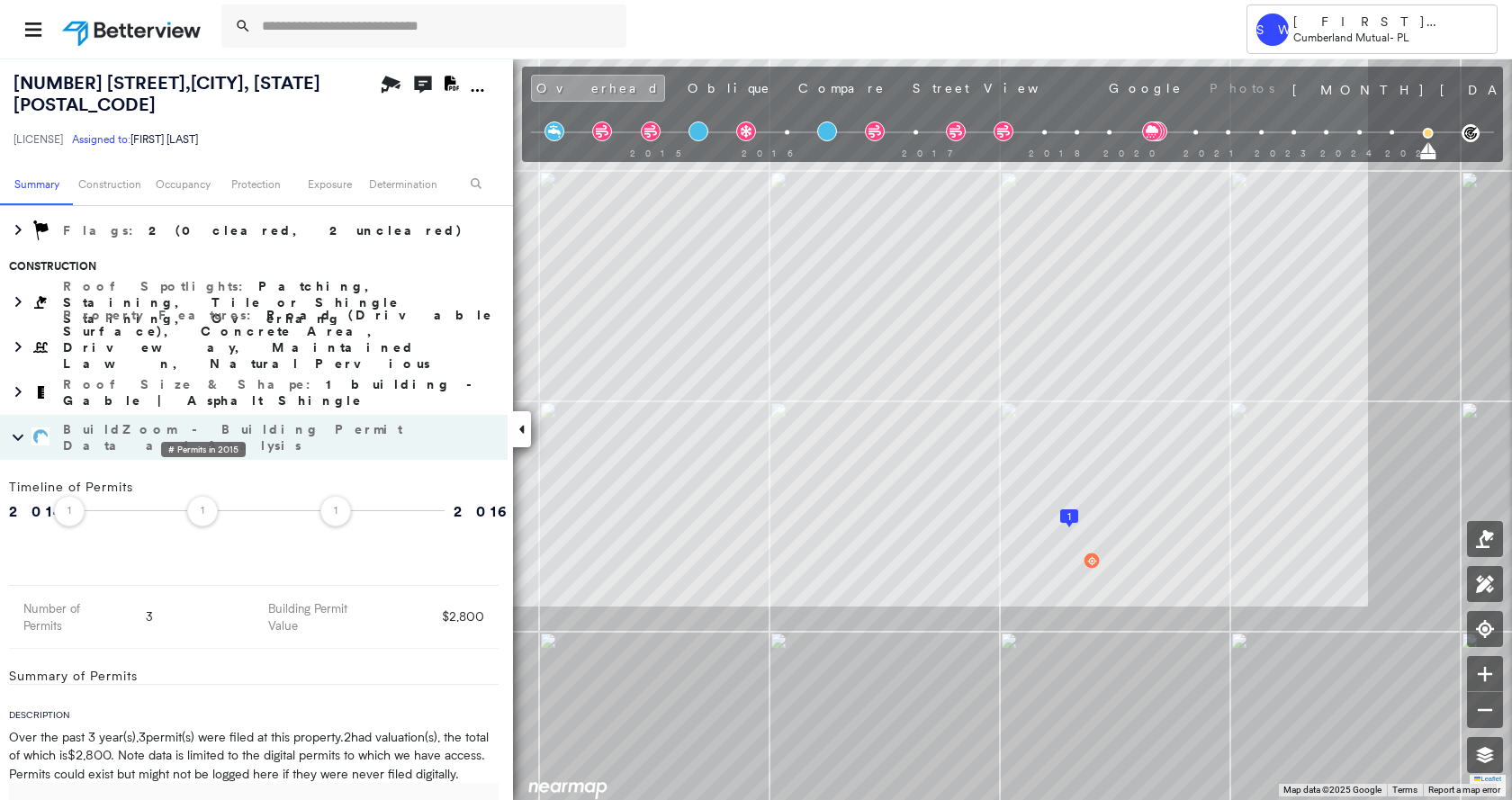 click on "1" at bounding box center (202, 506) 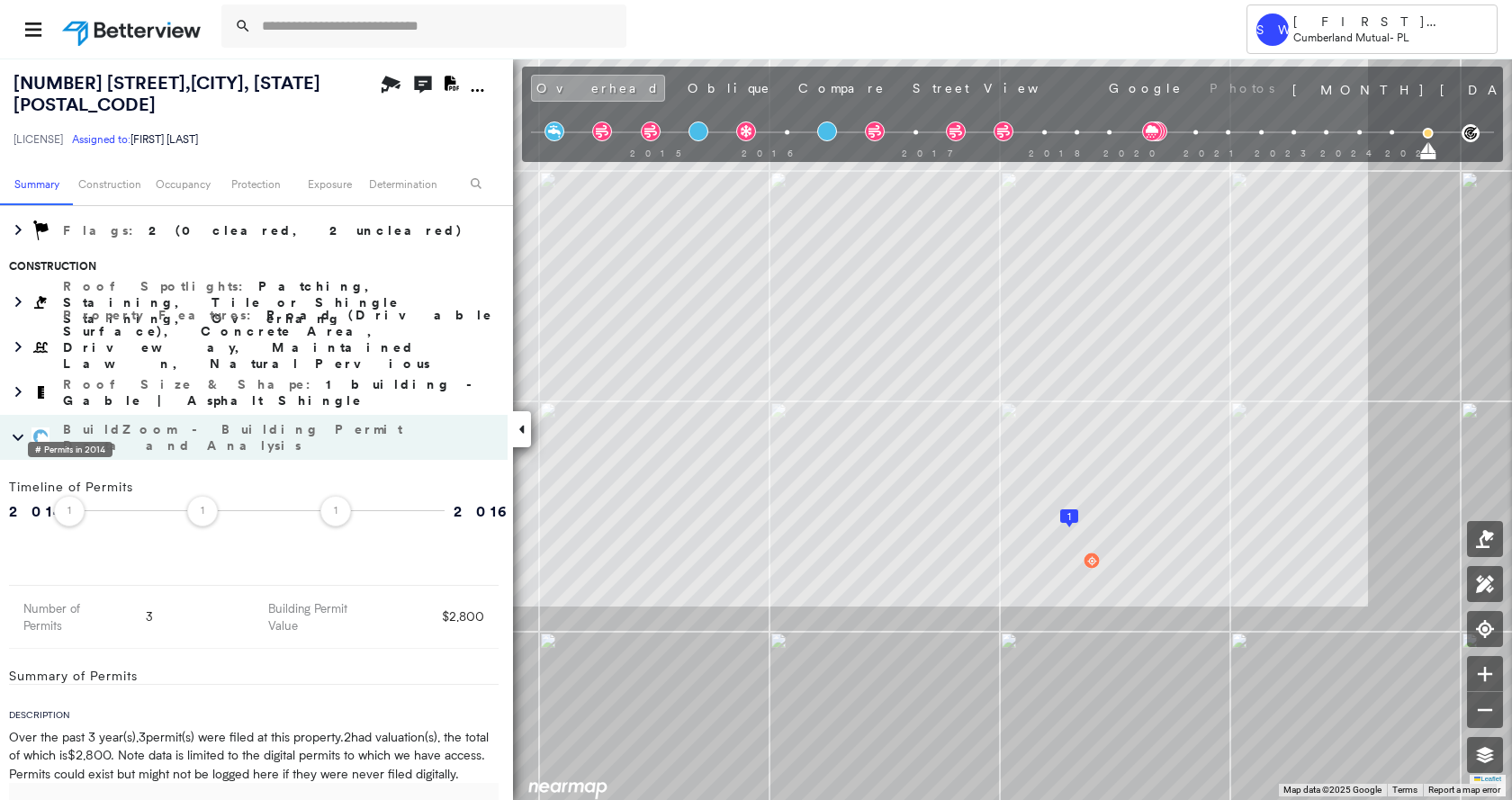 click on "1" at bounding box center [69, 506] 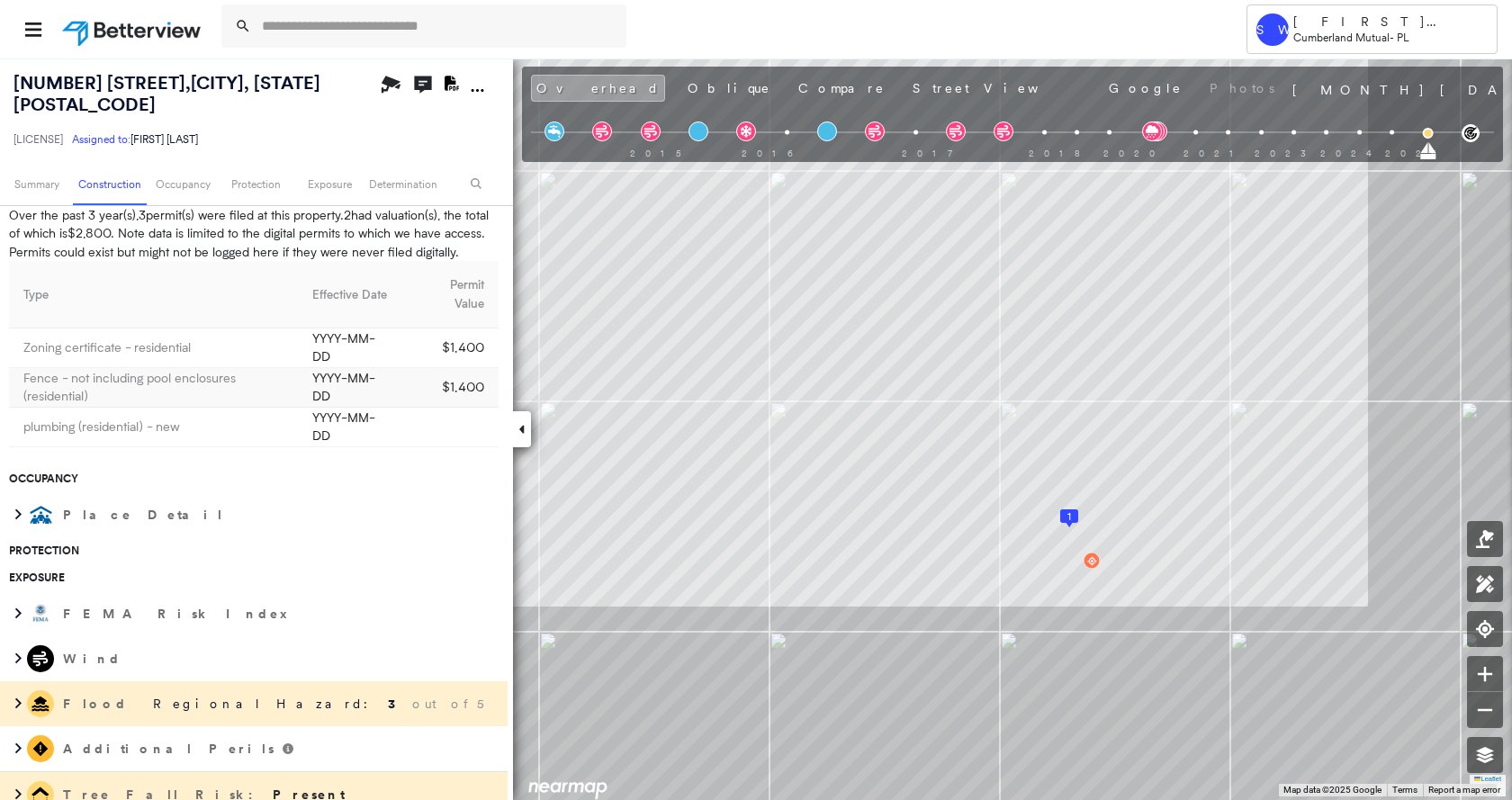 scroll, scrollTop: 990, scrollLeft: 0, axis: vertical 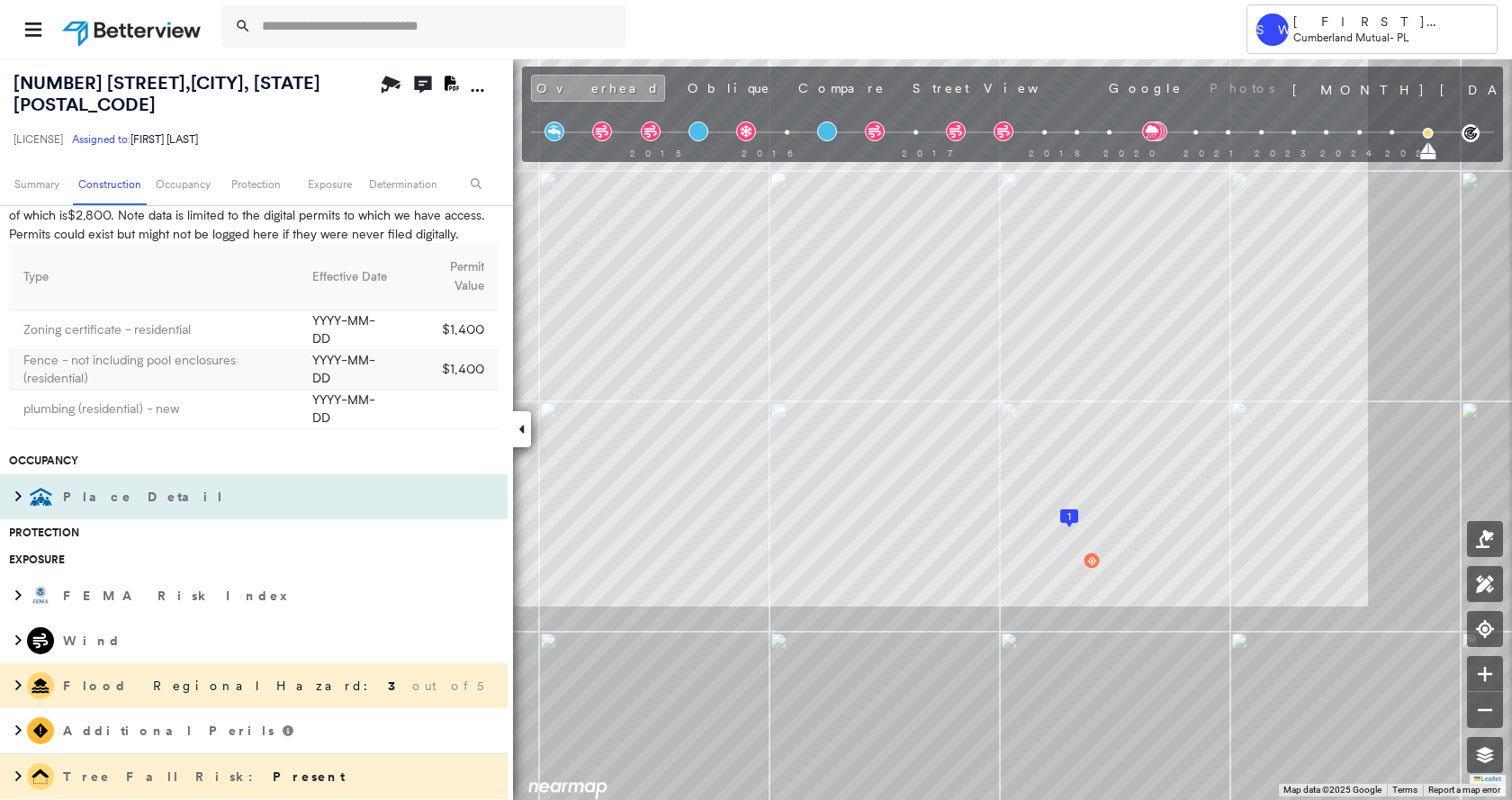 click on "Place Detail" at bounding box center [236, 497] 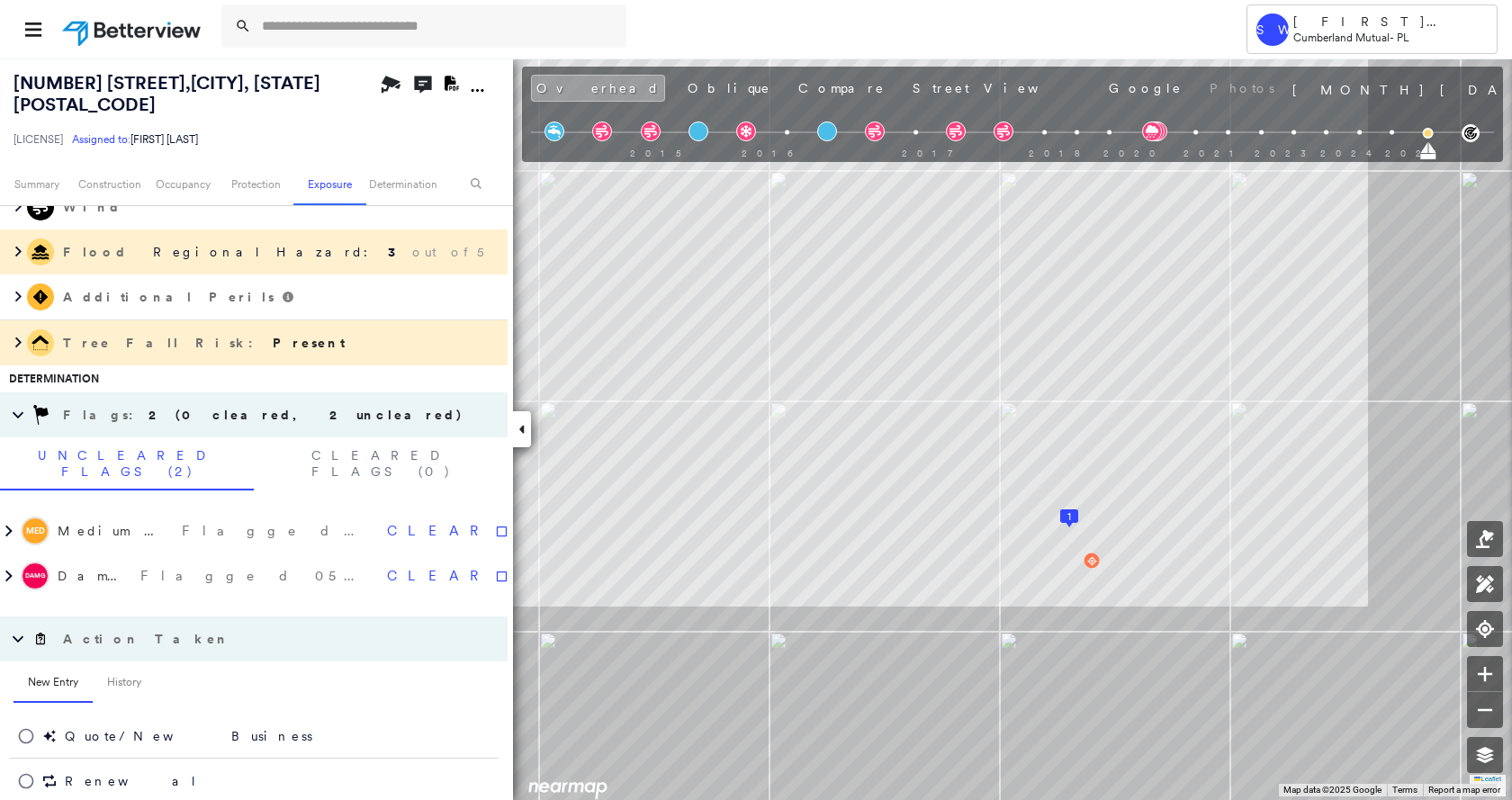 scroll, scrollTop: 1890, scrollLeft: 0, axis: vertical 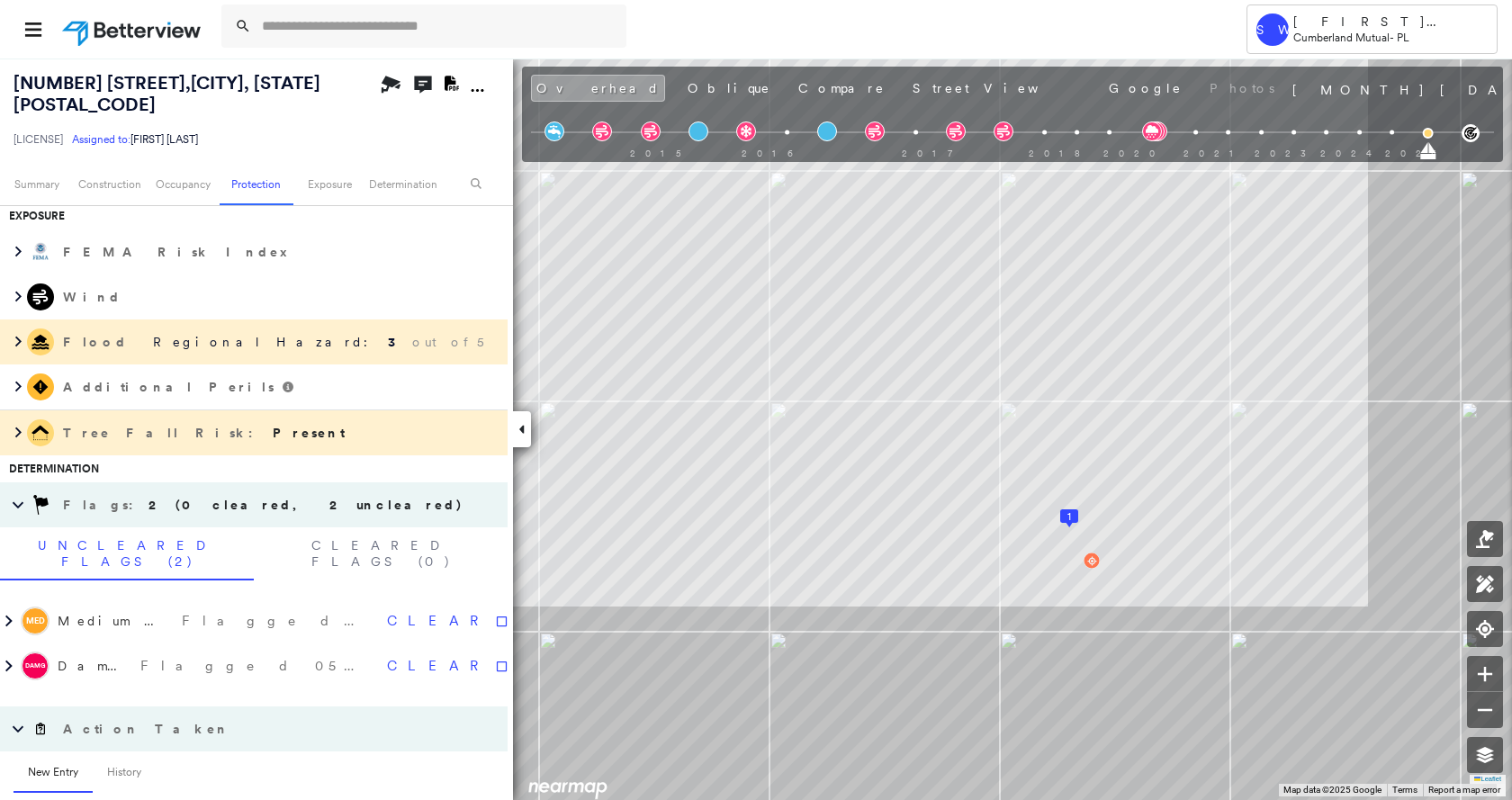click on "Wind" at bounding box center (254, 297) 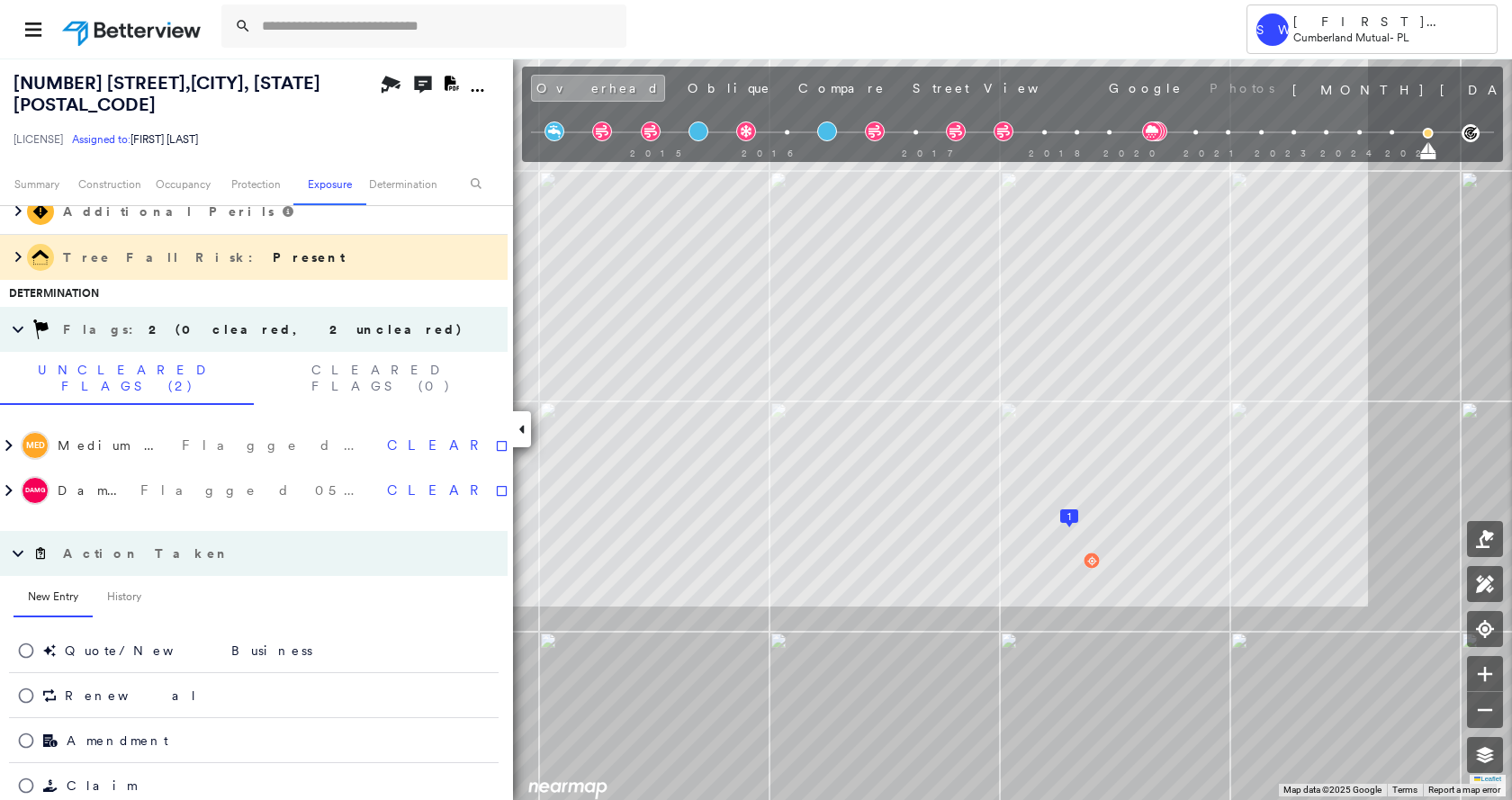 scroll, scrollTop: 2677, scrollLeft: 0, axis: vertical 